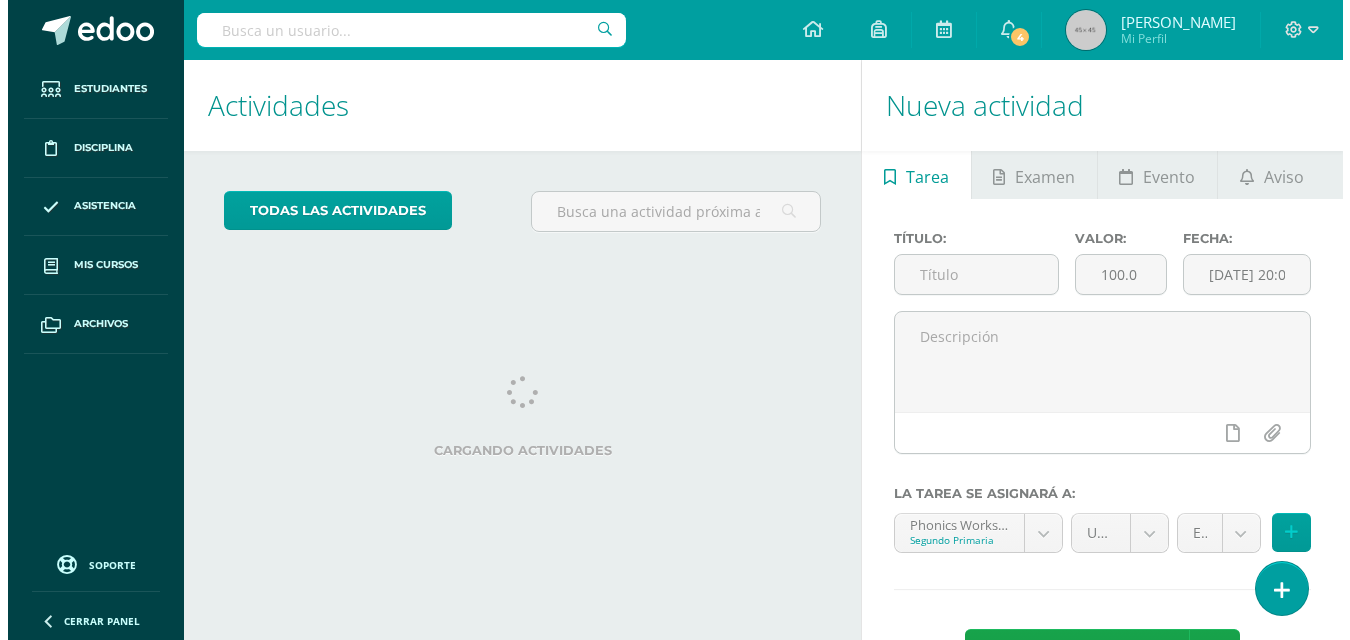 scroll, scrollTop: 0, scrollLeft: 0, axis: both 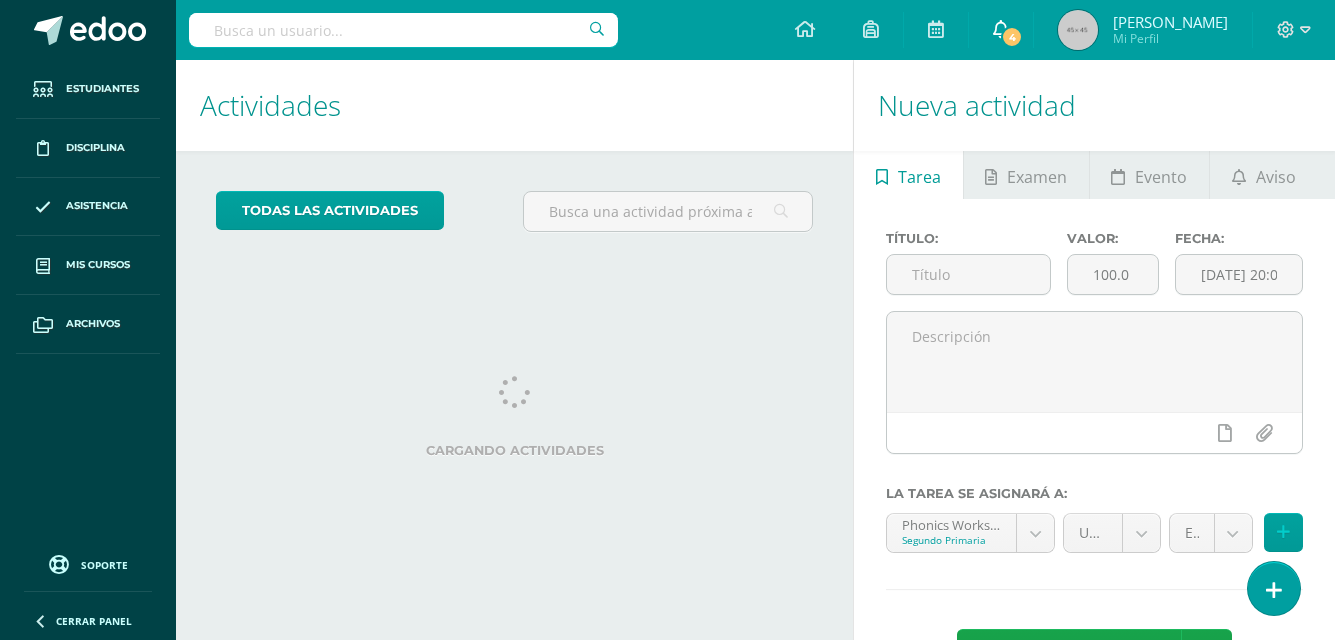 click on "4" at bounding box center (1012, 37) 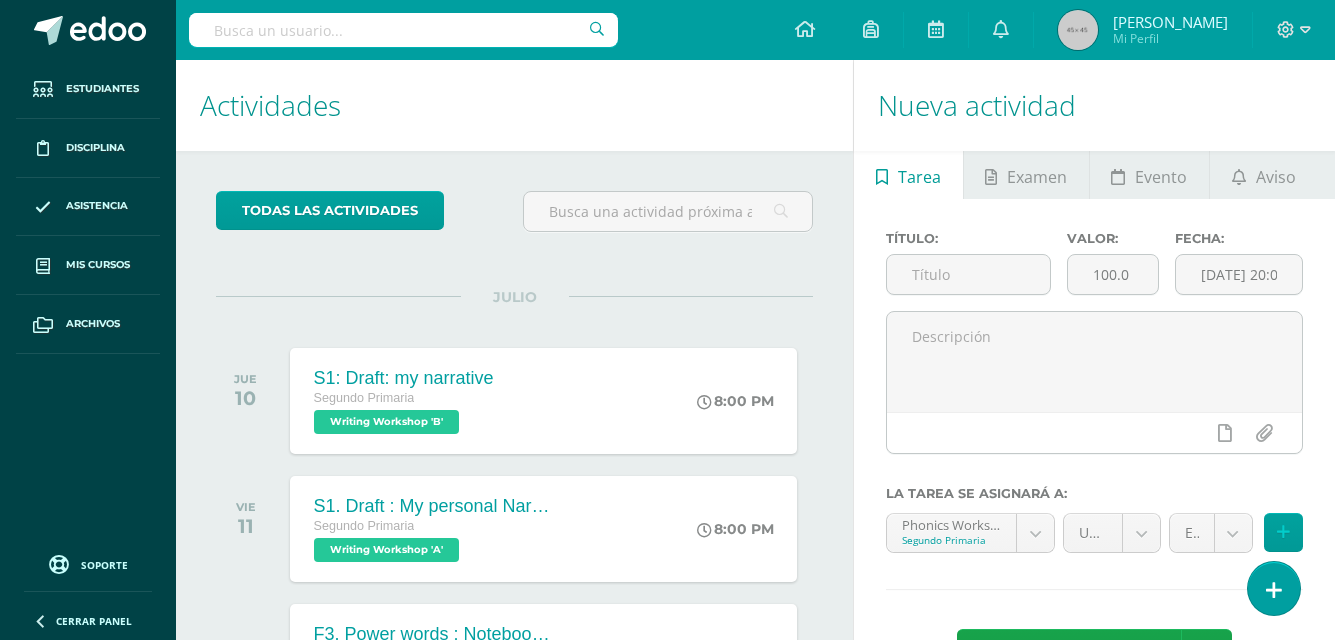 click on "Configuración
Cerrar sesión
[PERSON_NAME]
Mi Perfil 4 0 Mis accesos directos Aún no hay accesos directos   a los que puedas acceder. Podrás ver todos los accesos directos   compartidos por el colegio desde acá. Aún no hay accesos directos   a los que puedas acceder. Podrás ver todos los accesos directos   compartidos por el colegio desde acá." at bounding box center (755, 30) 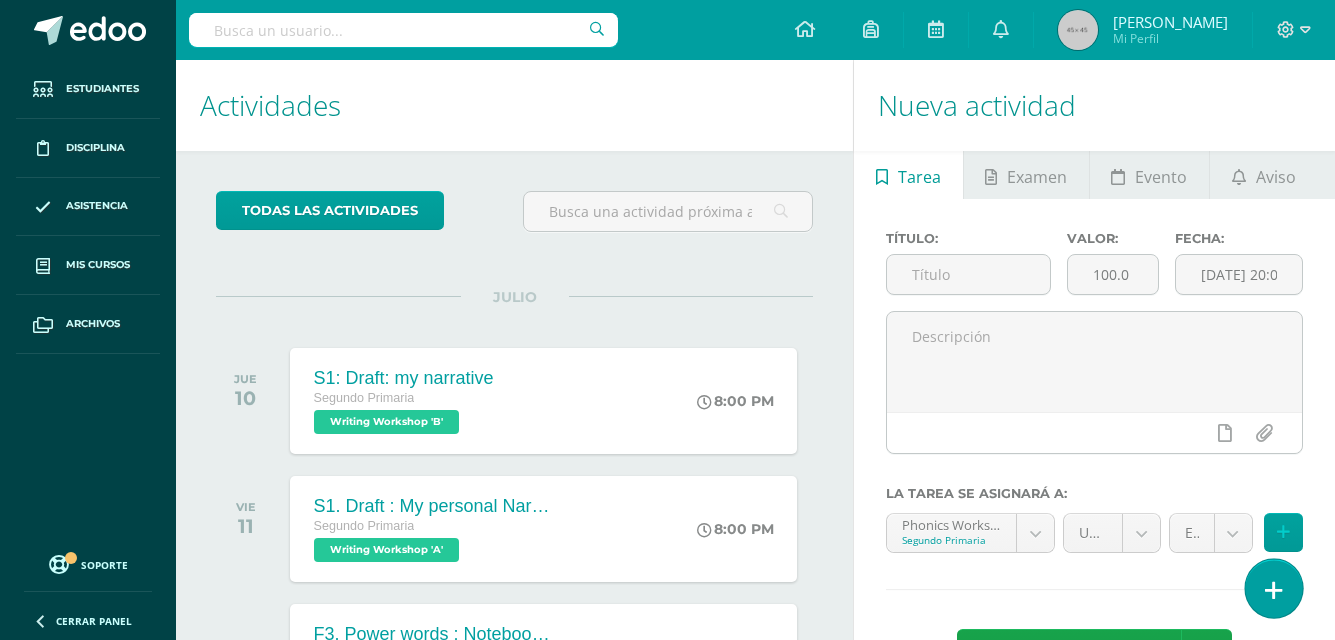 click at bounding box center (1273, 588) 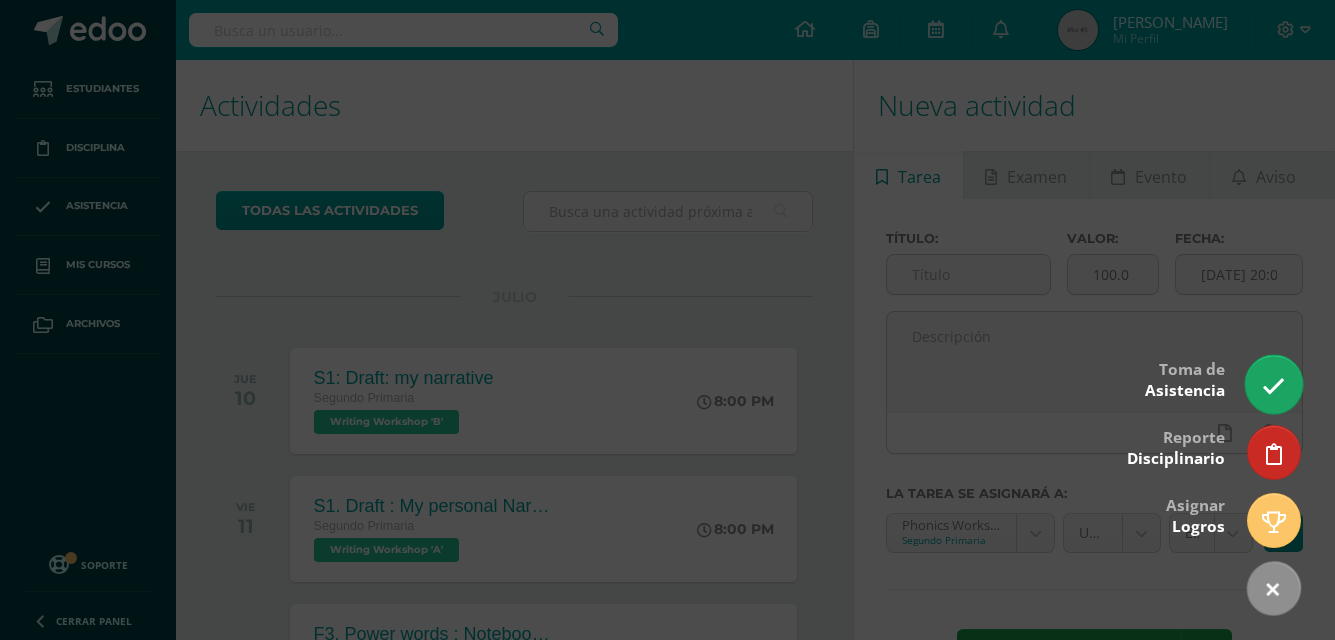 click at bounding box center [1273, 386] 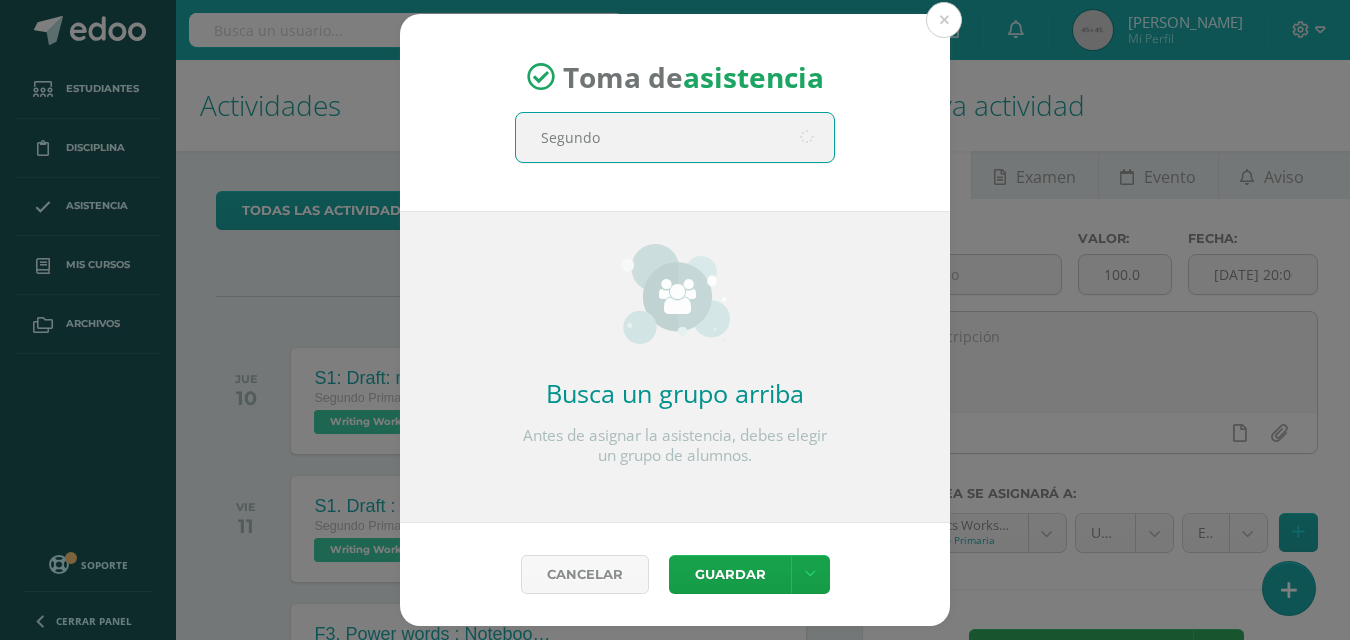 type on "Segundo B" 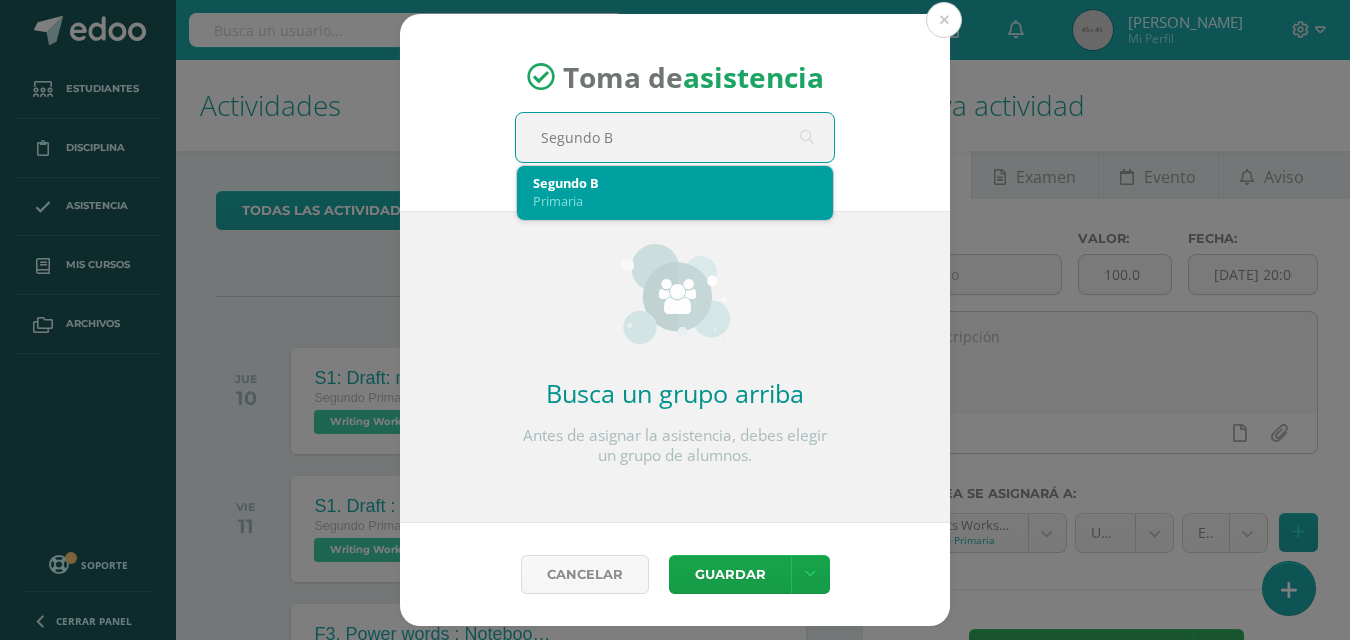 click on "Primaria" at bounding box center (675, 201) 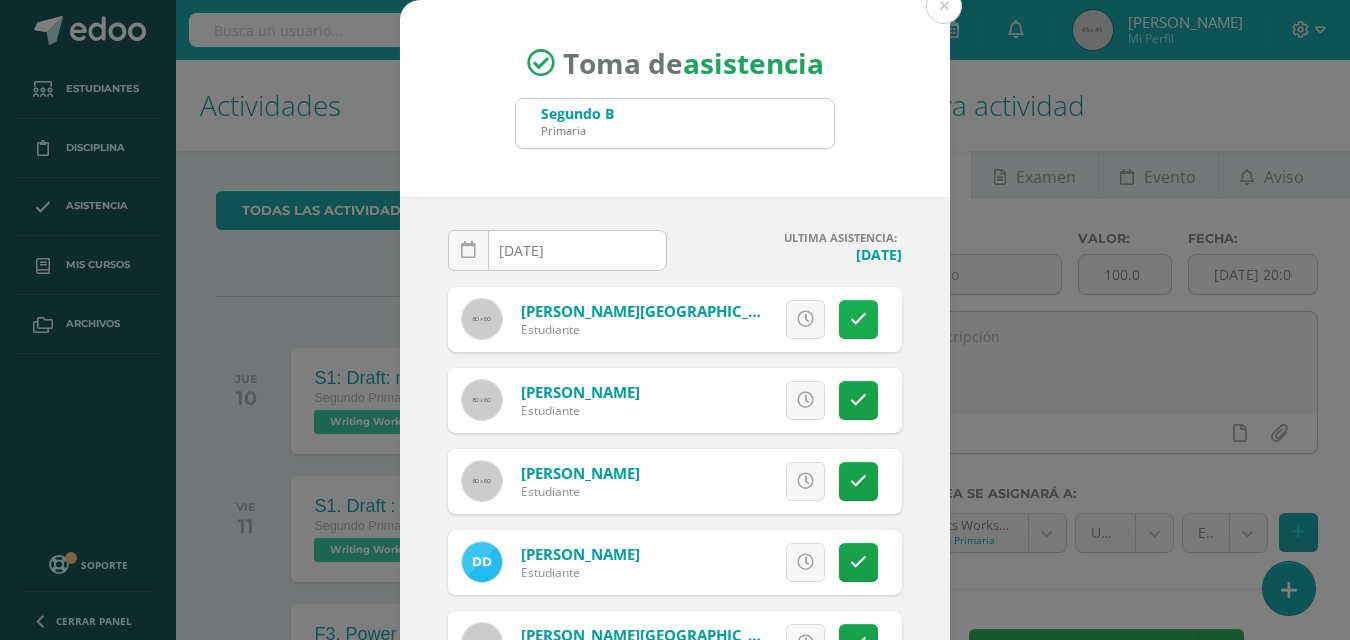 click at bounding box center [858, 319] 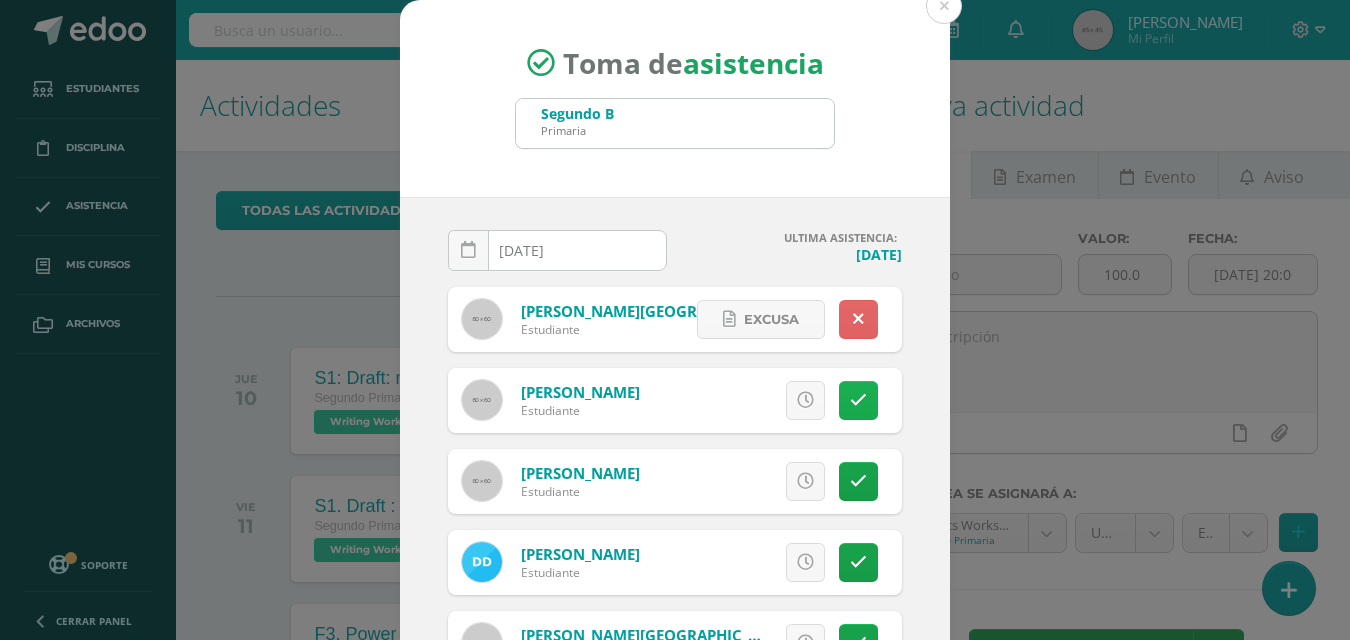 click at bounding box center (858, 400) 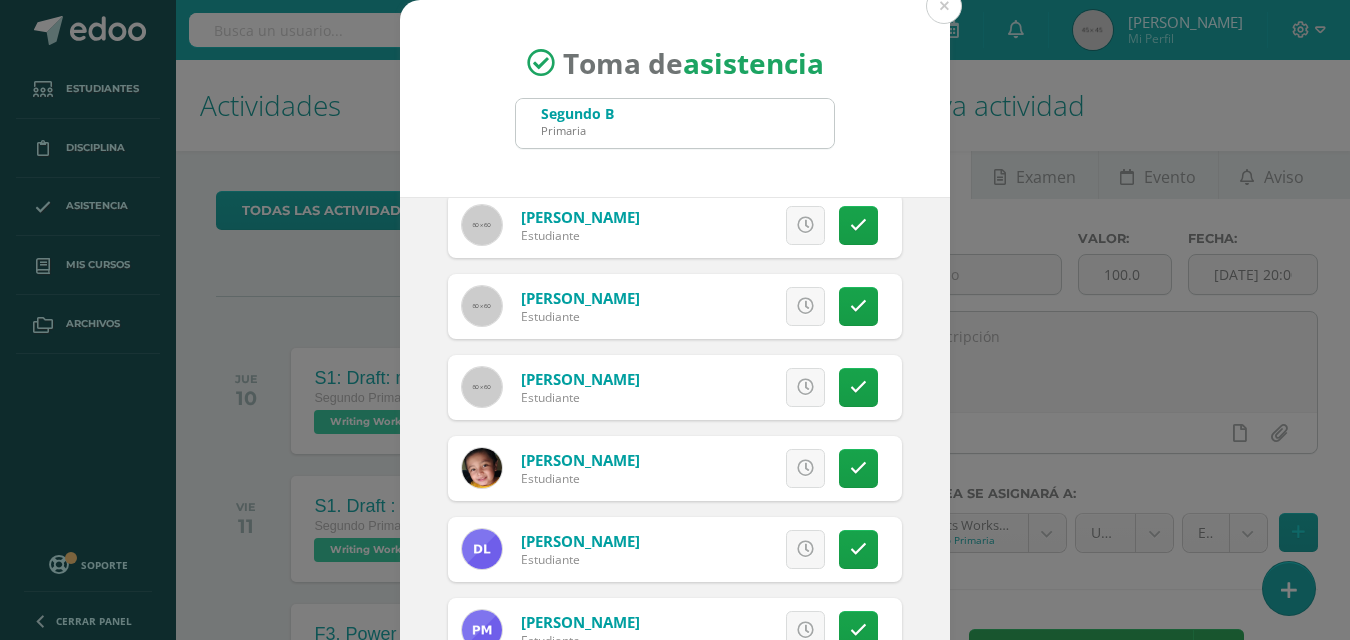 scroll, scrollTop: 581, scrollLeft: 0, axis: vertical 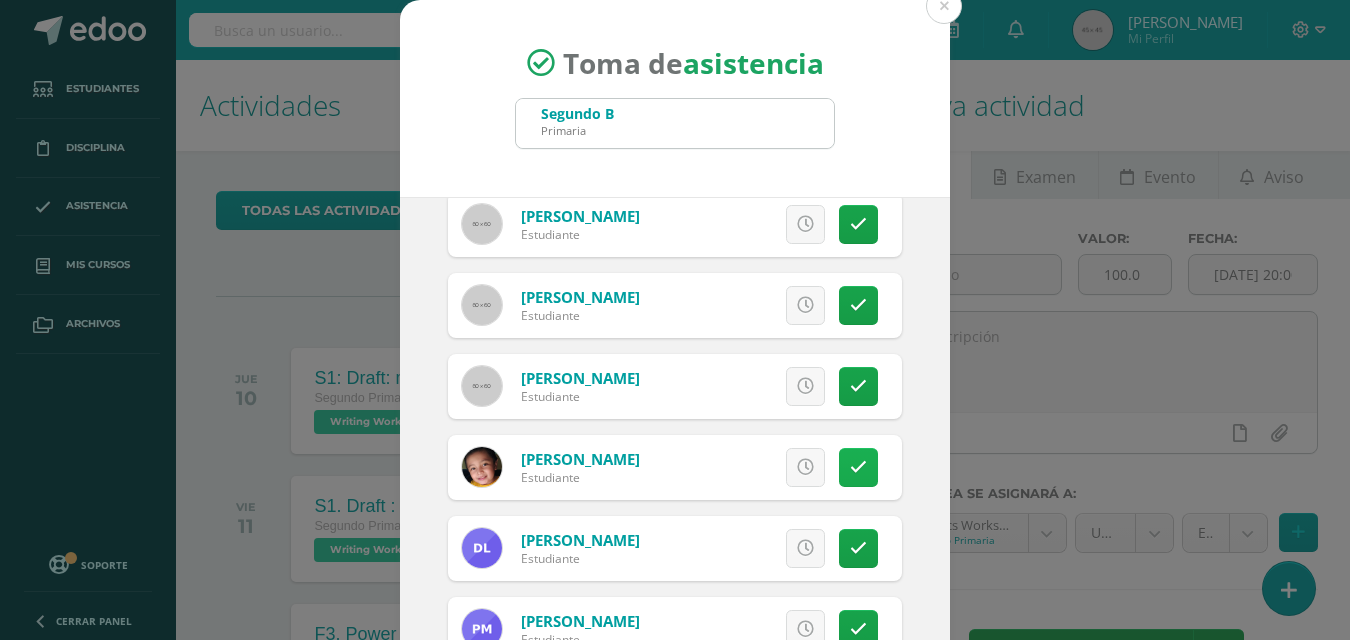 click at bounding box center (858, 467) 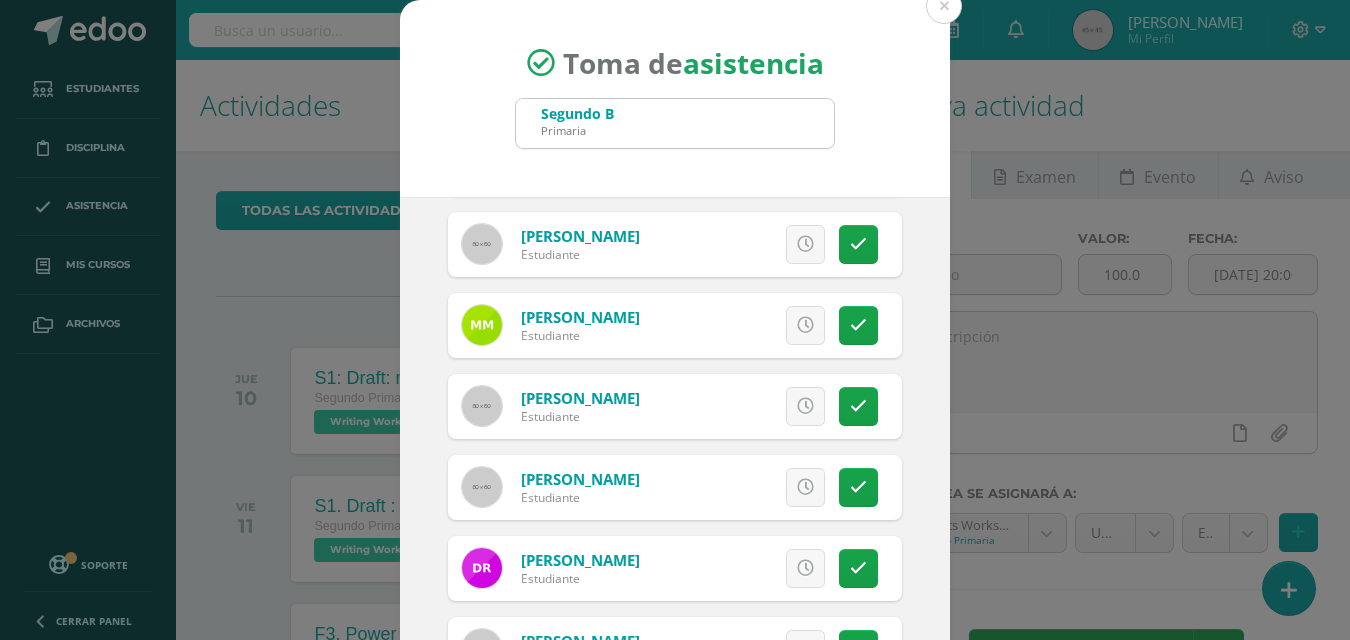 scroll, scrollTop: 1210, scrollLeft: 0, axis: vertical 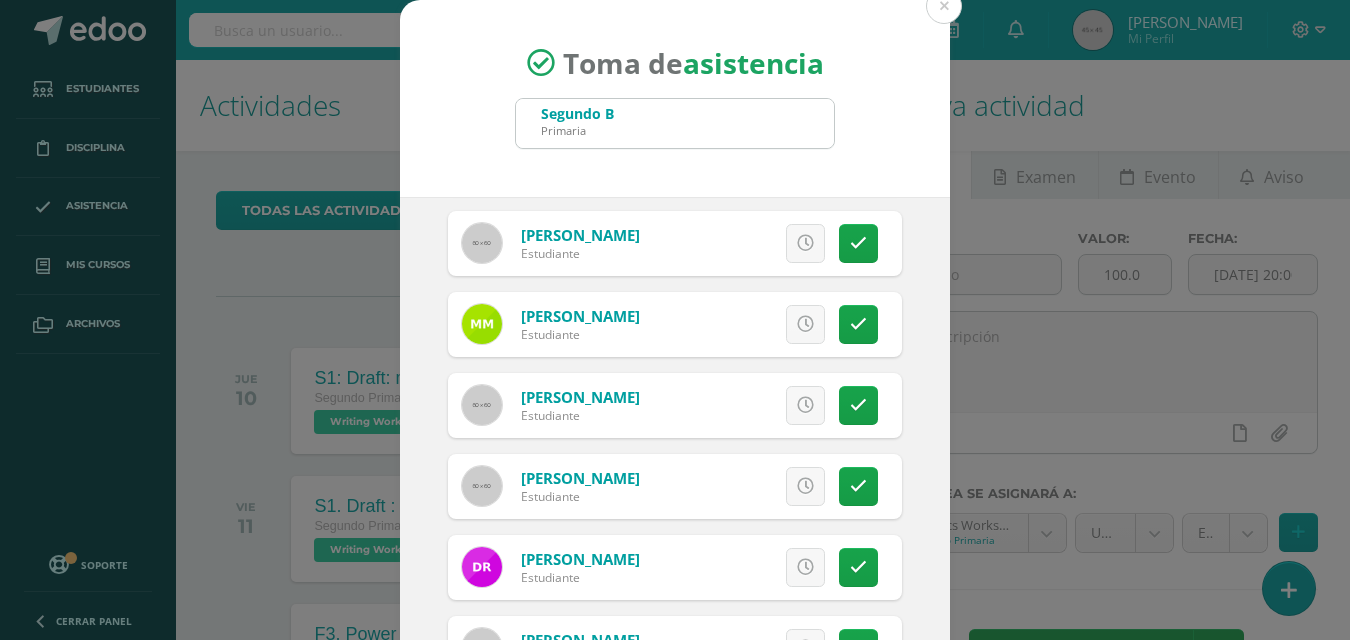 click on "[PERSON_NAME][GEOGRAPHIC_DATA]
Estudiante
Excusa
Detalles sobre excusa:
Añadir excusa a todas las inasistencias del día
Cancelar
Agregar" at bounding box center [675, -40] 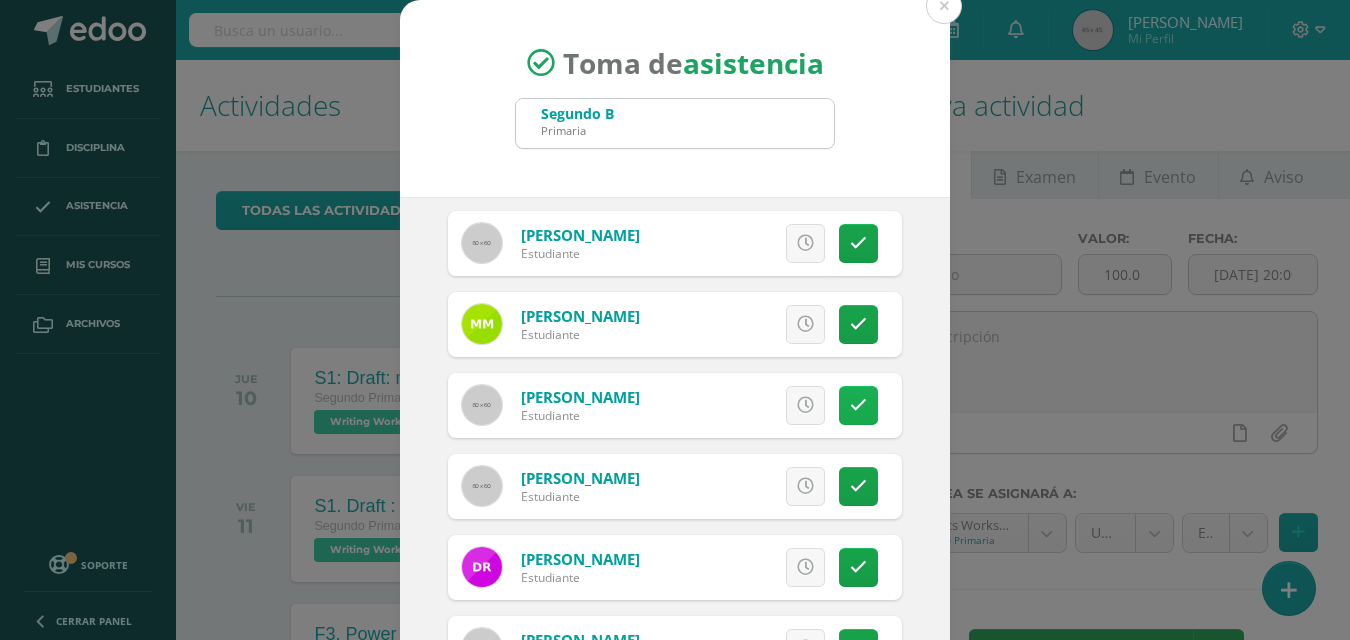 click at bounding box center (858, 405) 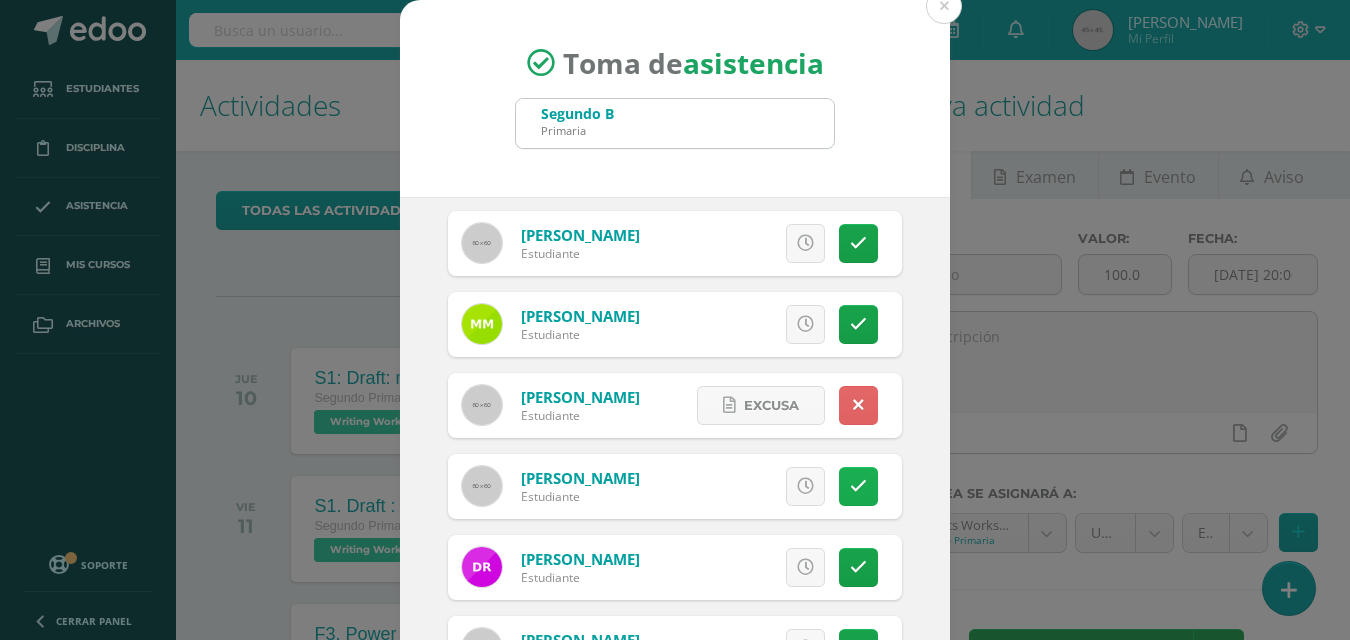 click at bounding box center (858, 486) 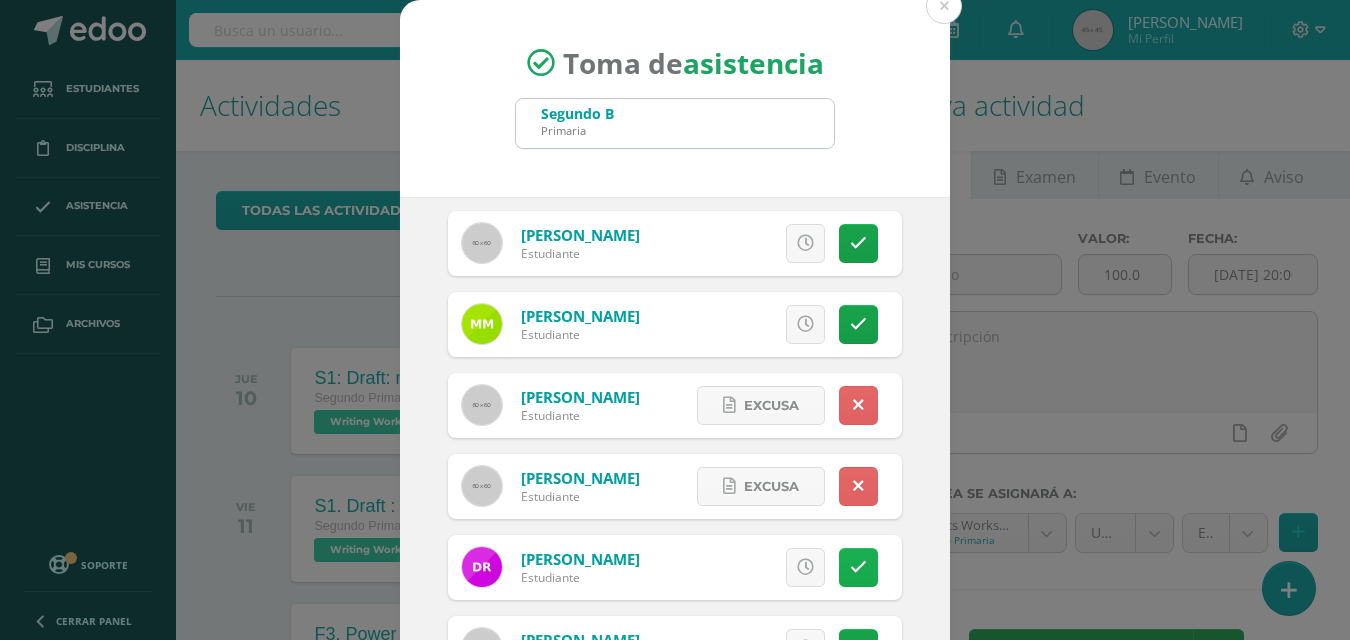 click at bounding box center (858, 567) 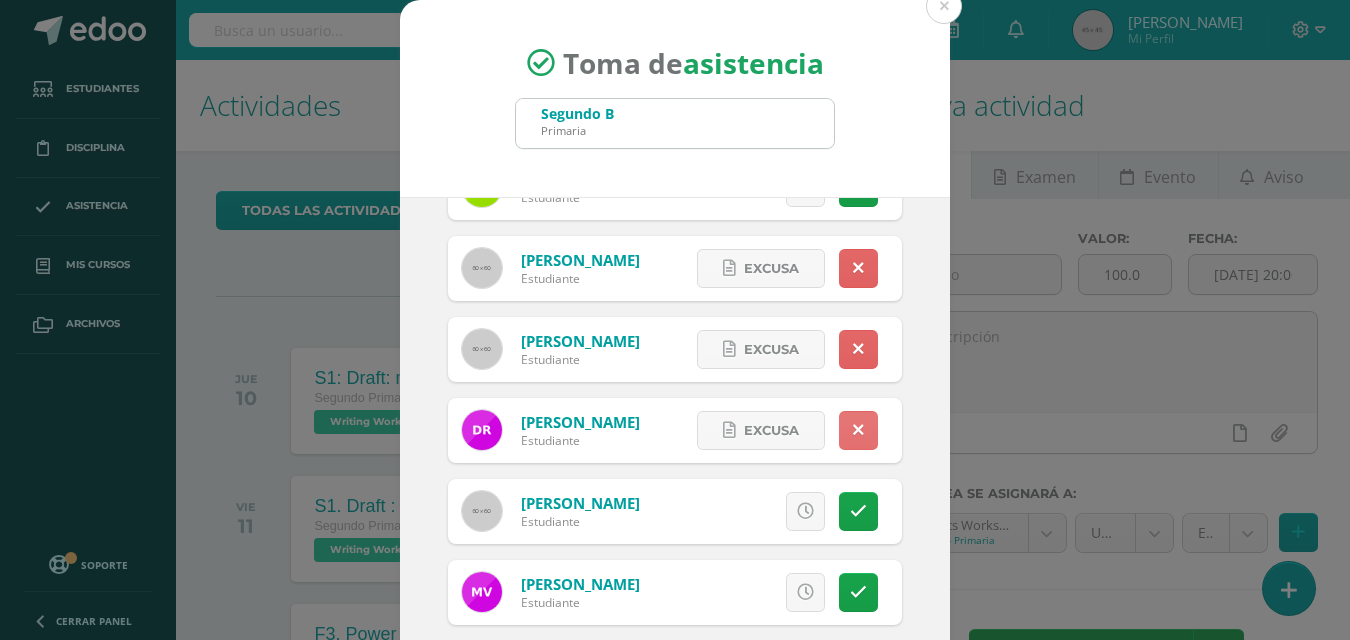 scroll, scrollTop: 1433, scrollLeft: 0, axis: vertical 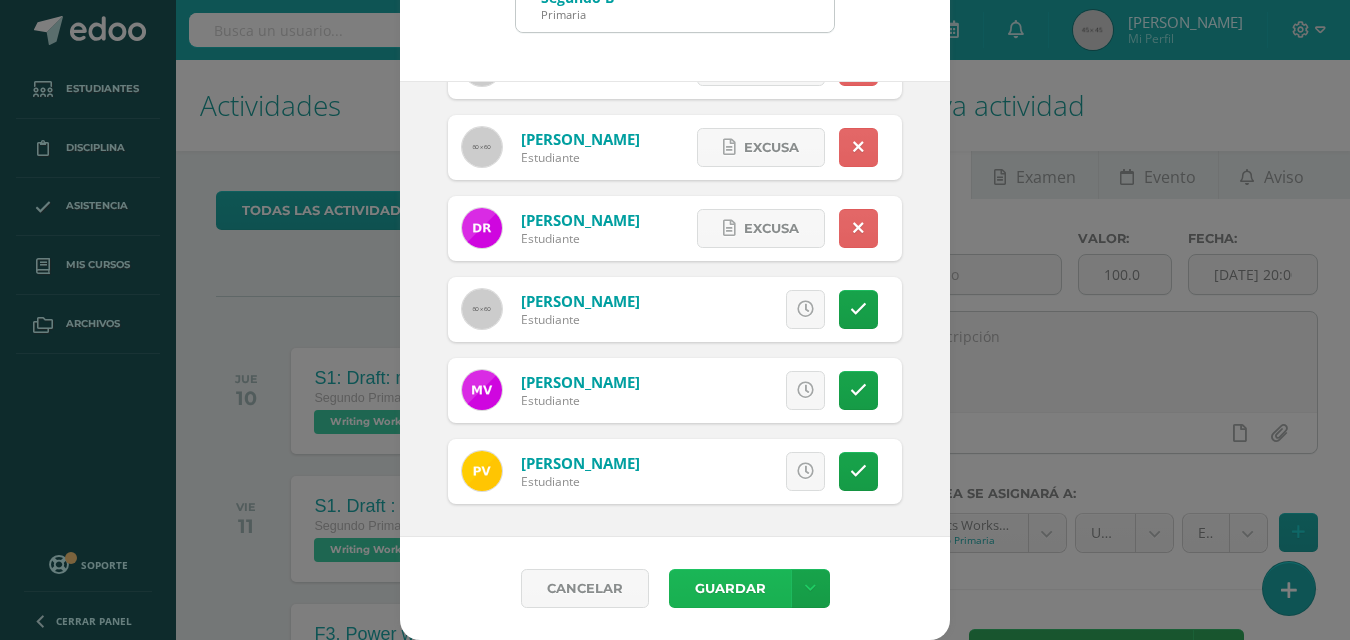 click on "Guardar" at bounding box center (730, 588) 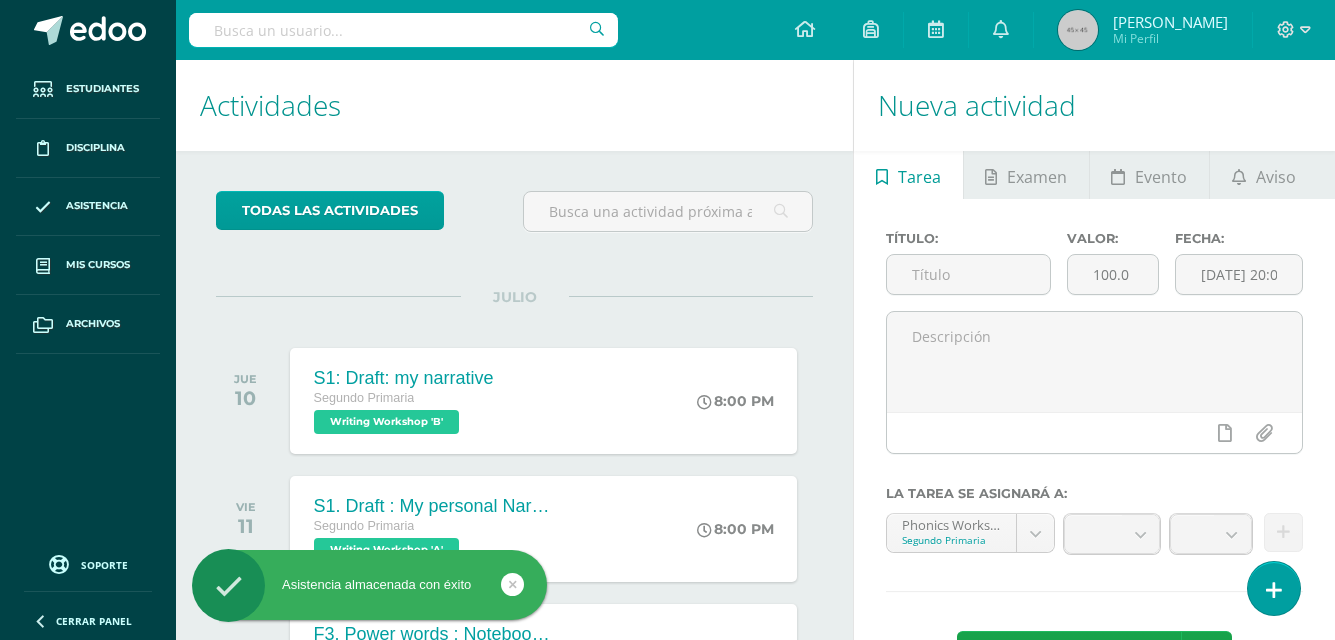 scroll, scrollTop: 0, scrollLeft: 0, axis: both 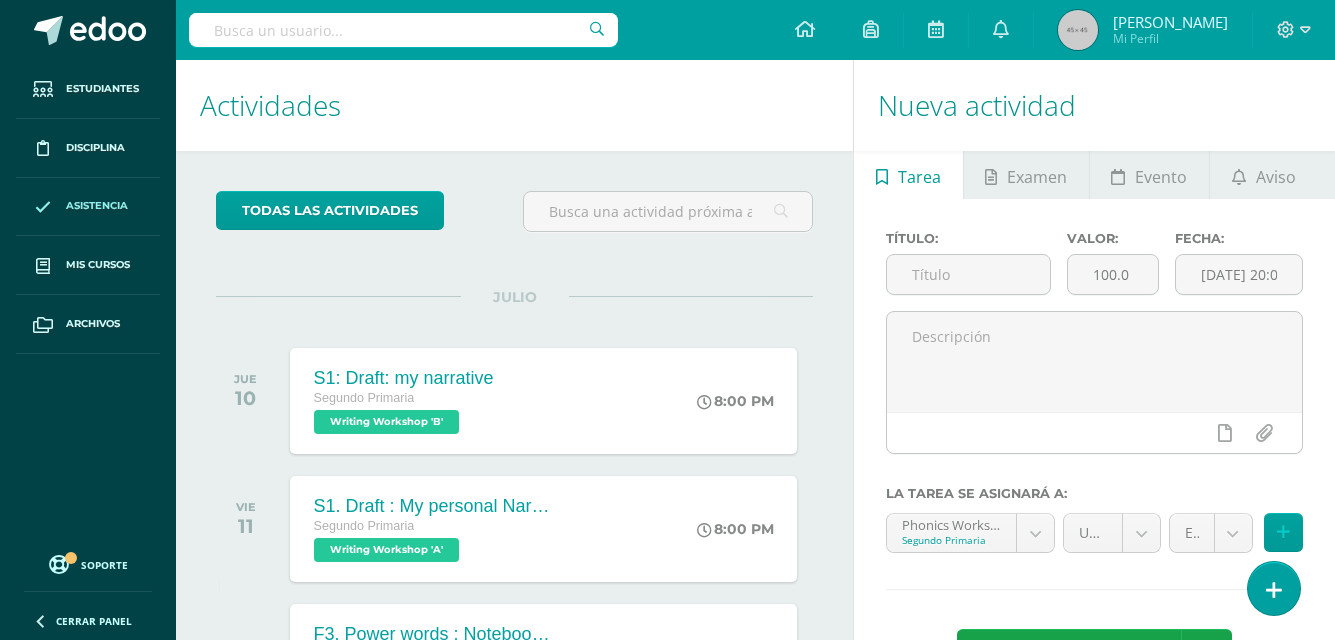 click on "Asistencia" at bounding box center [88, 207] 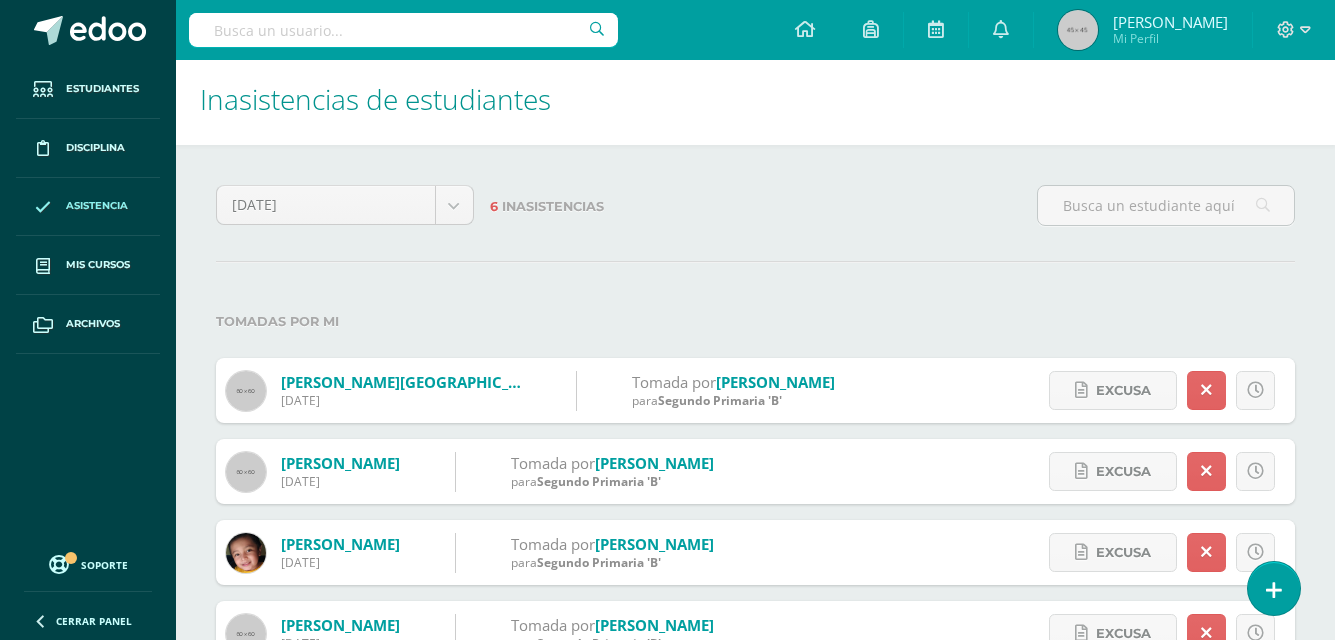 scroll, scrollTop: 0, scrollLeft: 0, axis: both 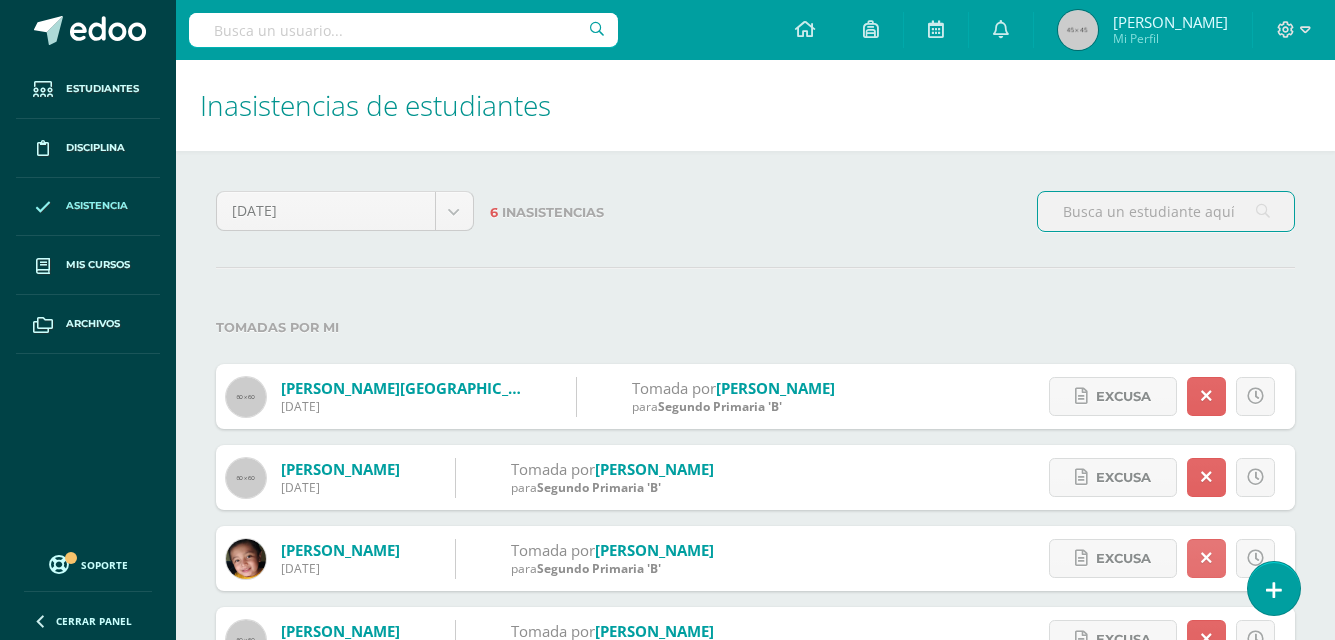click at bounding box center [1206, 558] 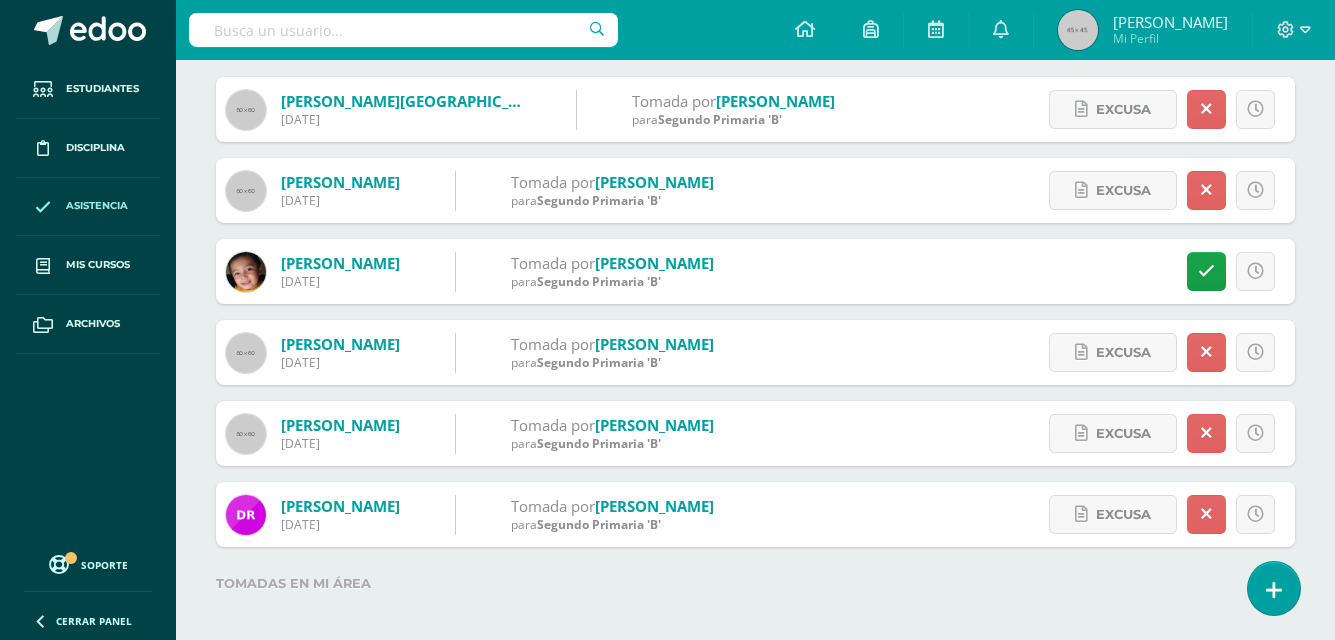scroll, scrollTop: 286, scrollLeft: 0, axis: vertical 